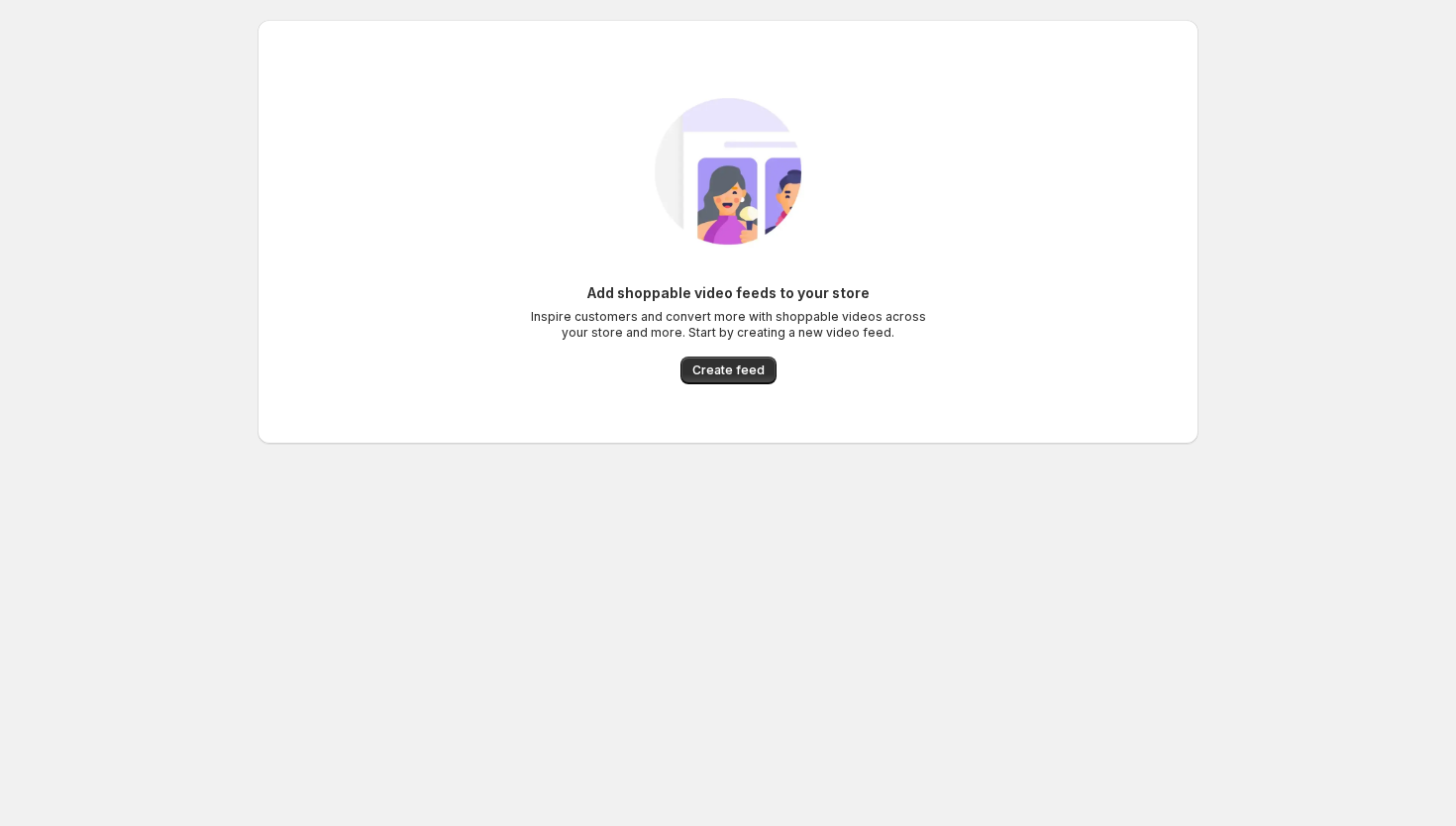 scroll, scrollTop: 0, scrollLeft: 0, axis: both 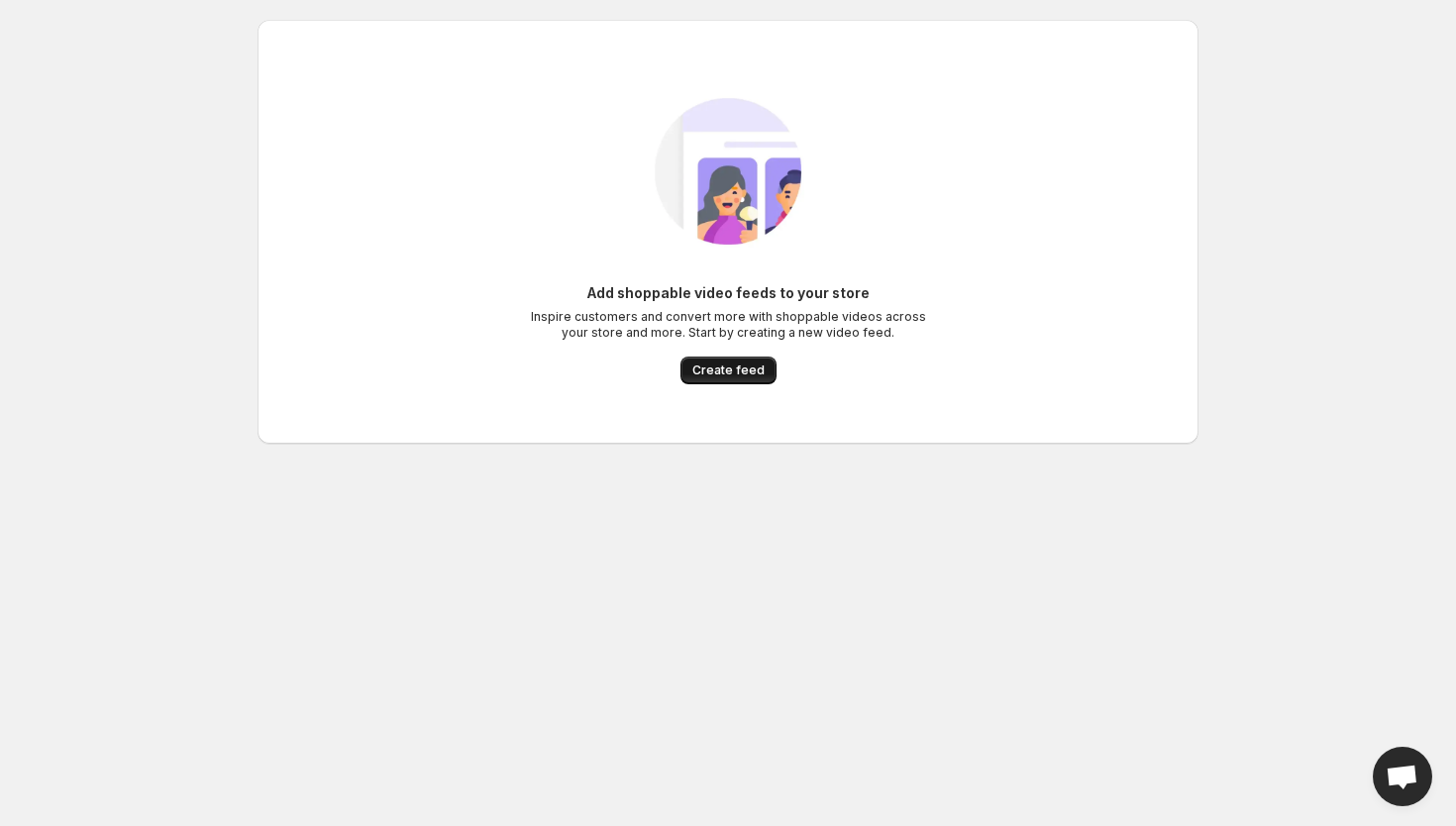 click on "Create feed" at bounding box center [728, 370] 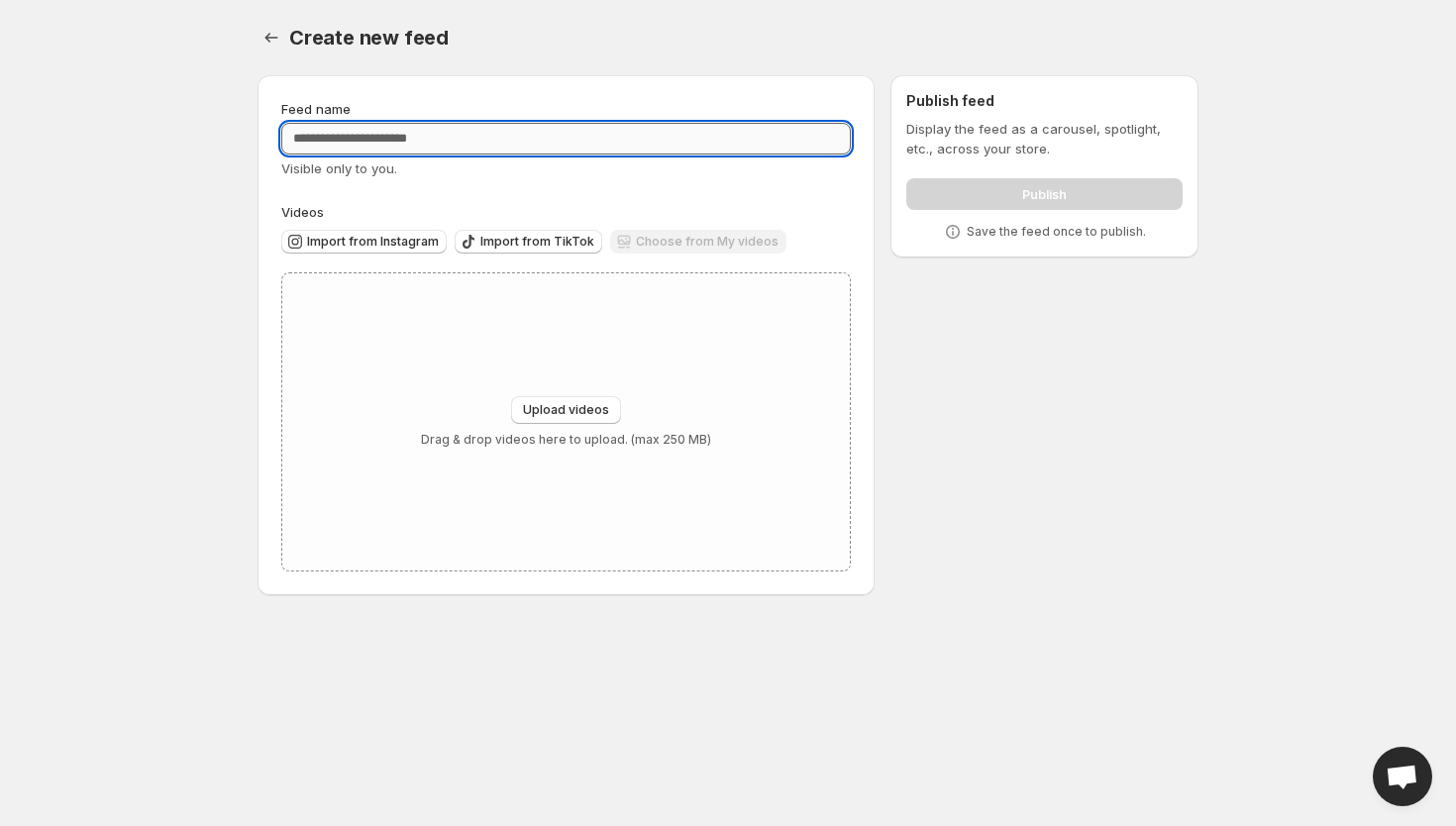 click on "Feed name" at bounding box center [566, 139] 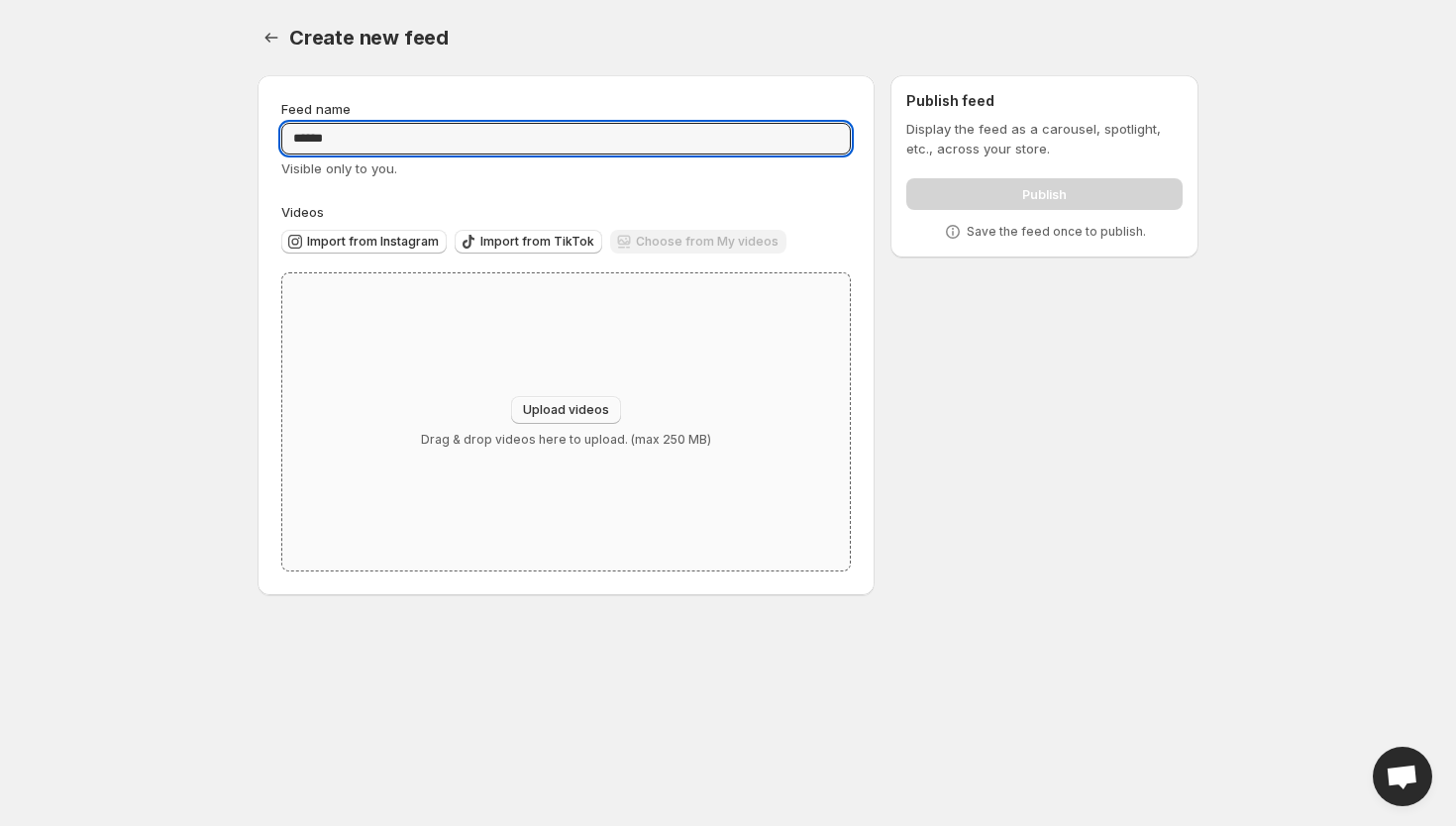 type on "******" 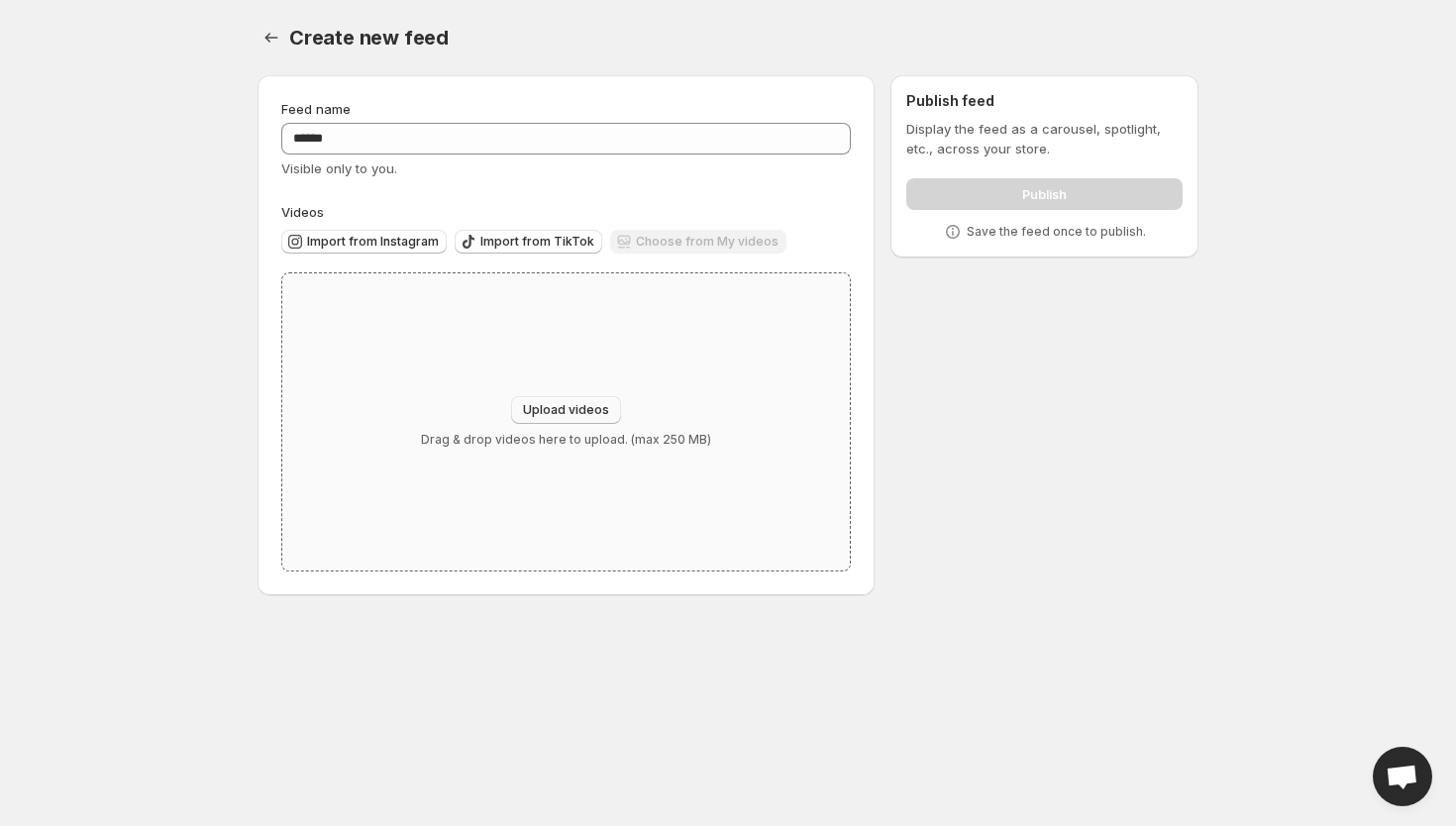 click on "Upload videos" at bounding box center [566, 410] 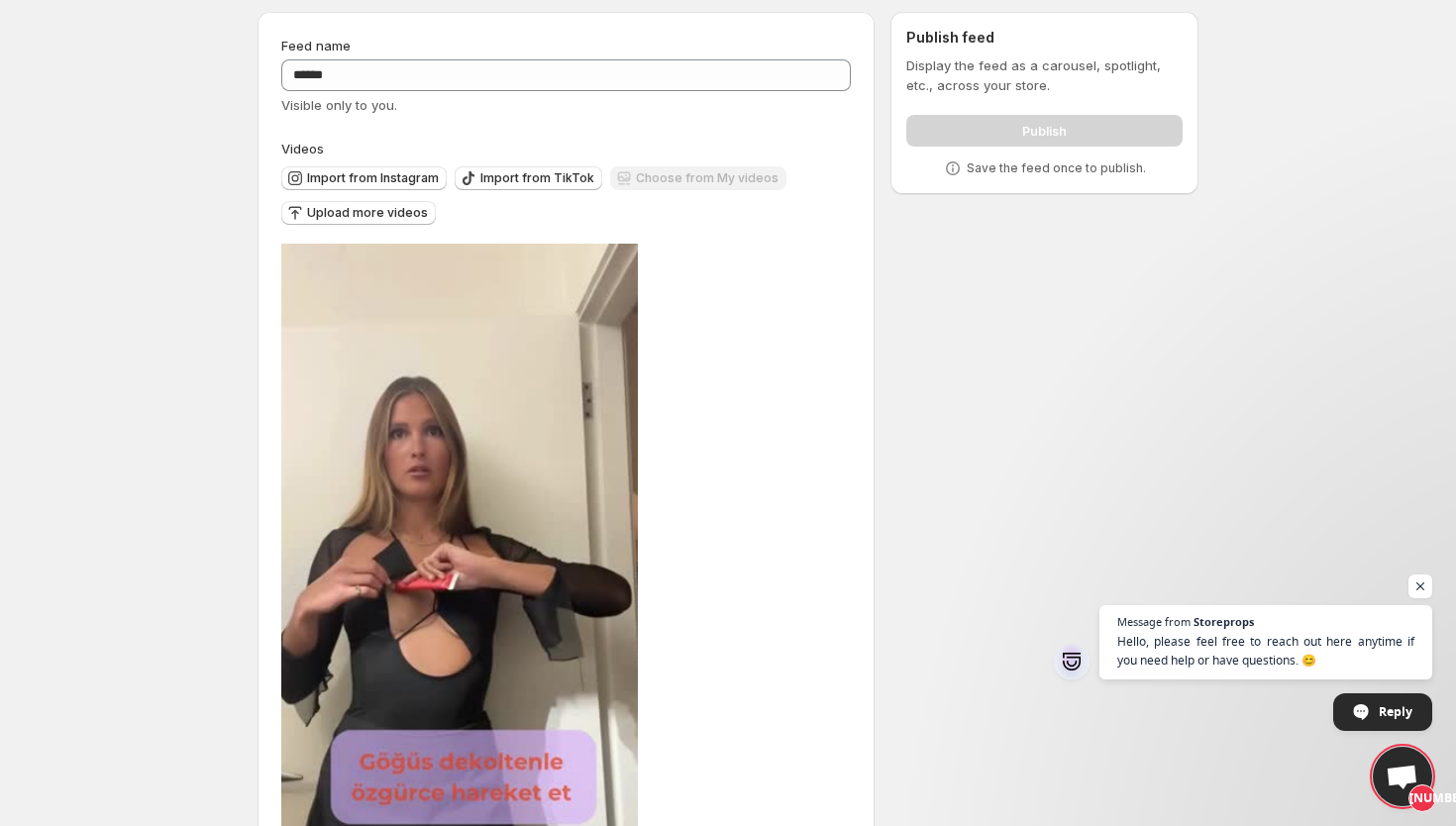 scroll, scrollTop: 0, scrollLeft: 0, axis: both 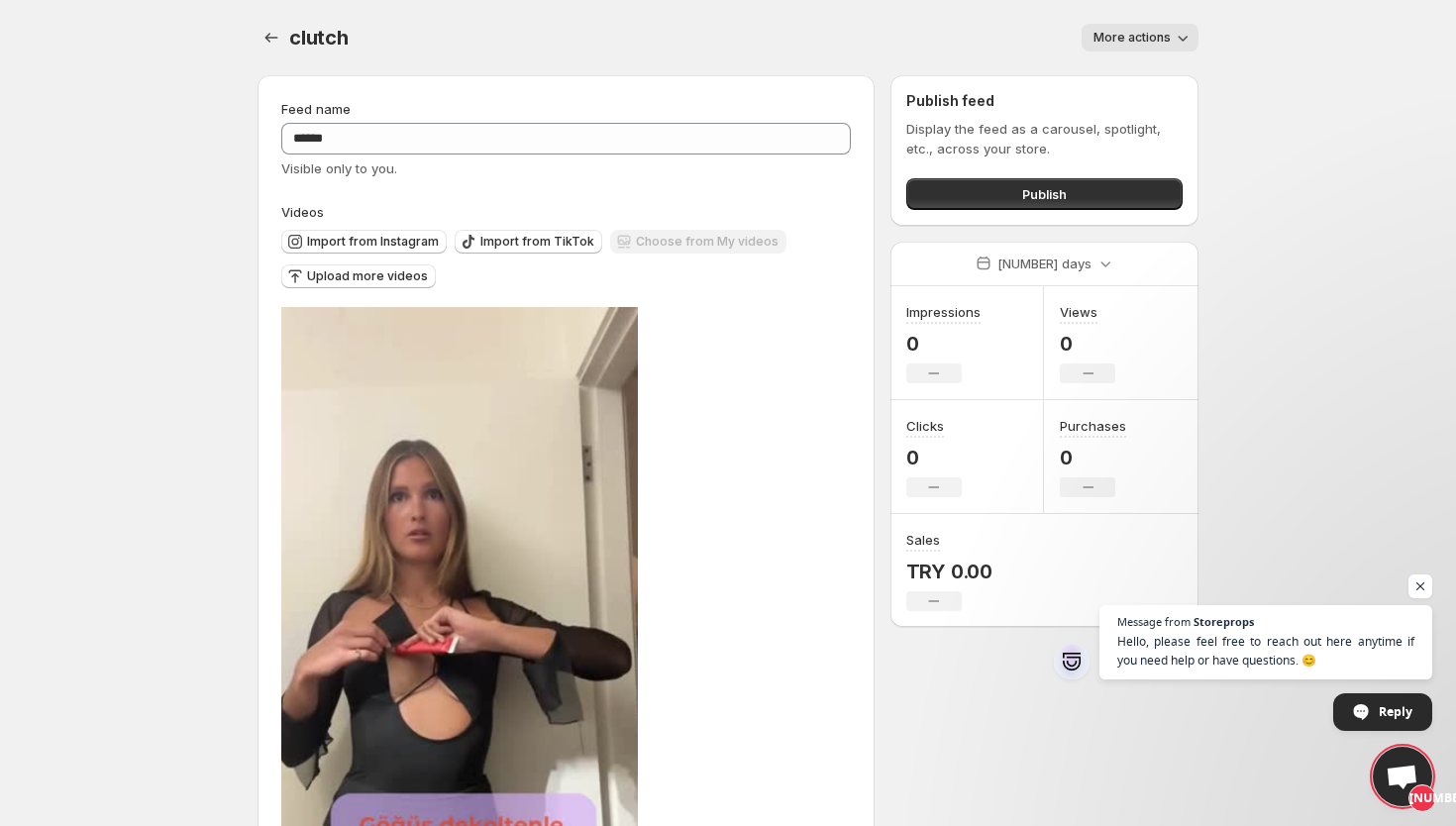 click on "More actions" at bounding box center [1140, 38] 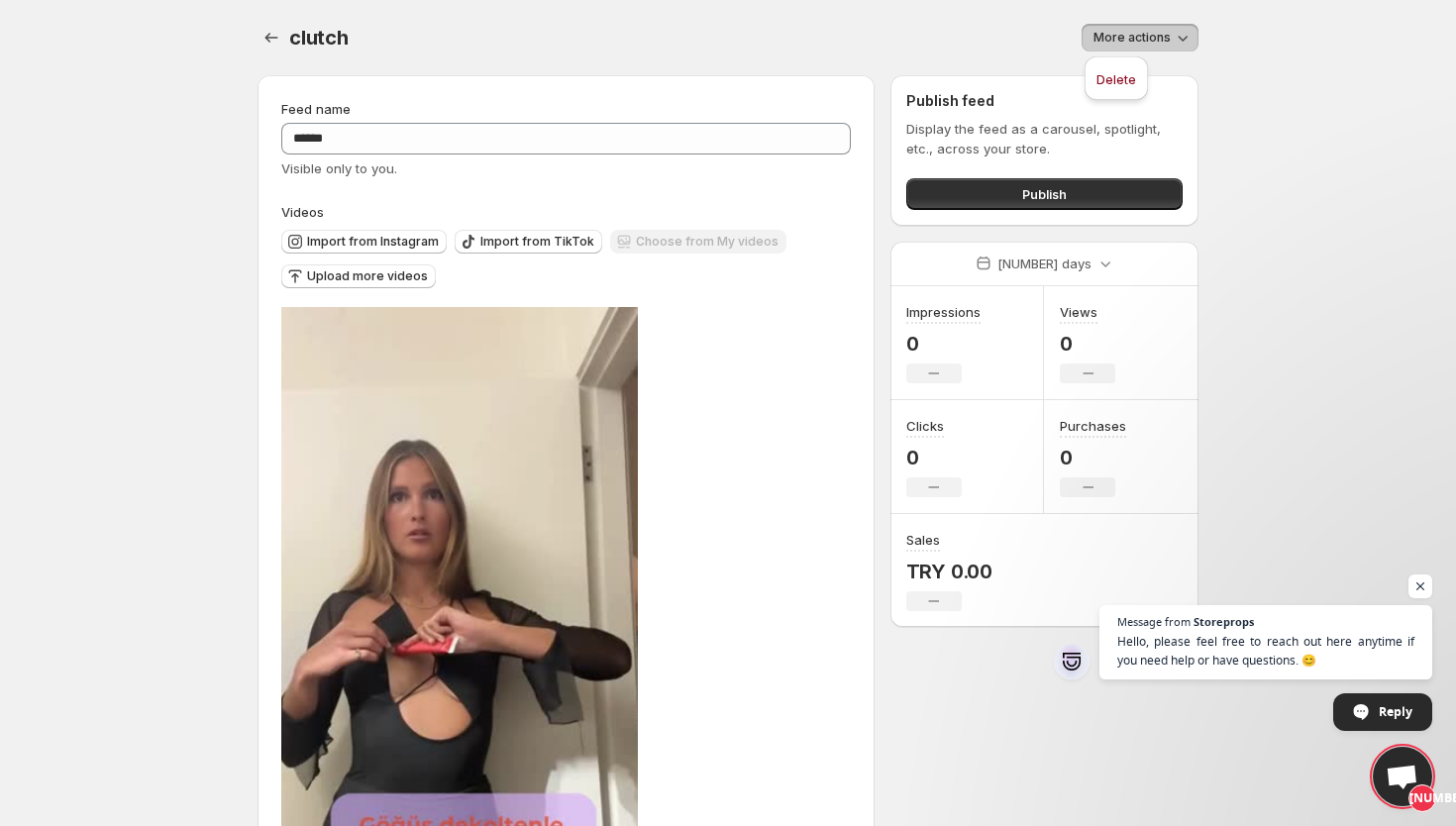 drag, startPoint x: 975, startPoint y: 41, endPoint x: 909, endPoint y: 247, distance: 216.31459 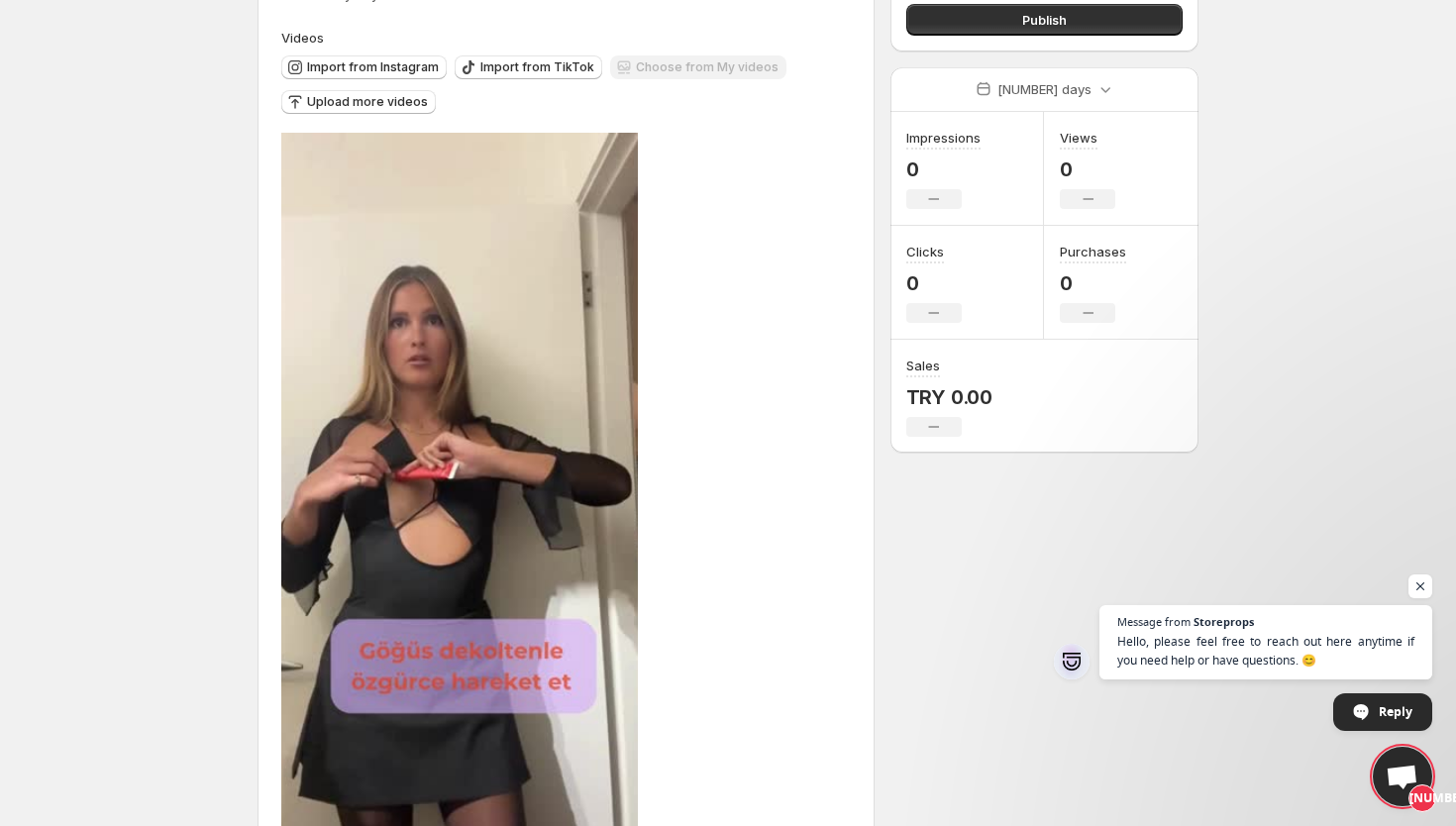 scroll, scrollTop: 179, scrollLeft: 0, axis: vertical 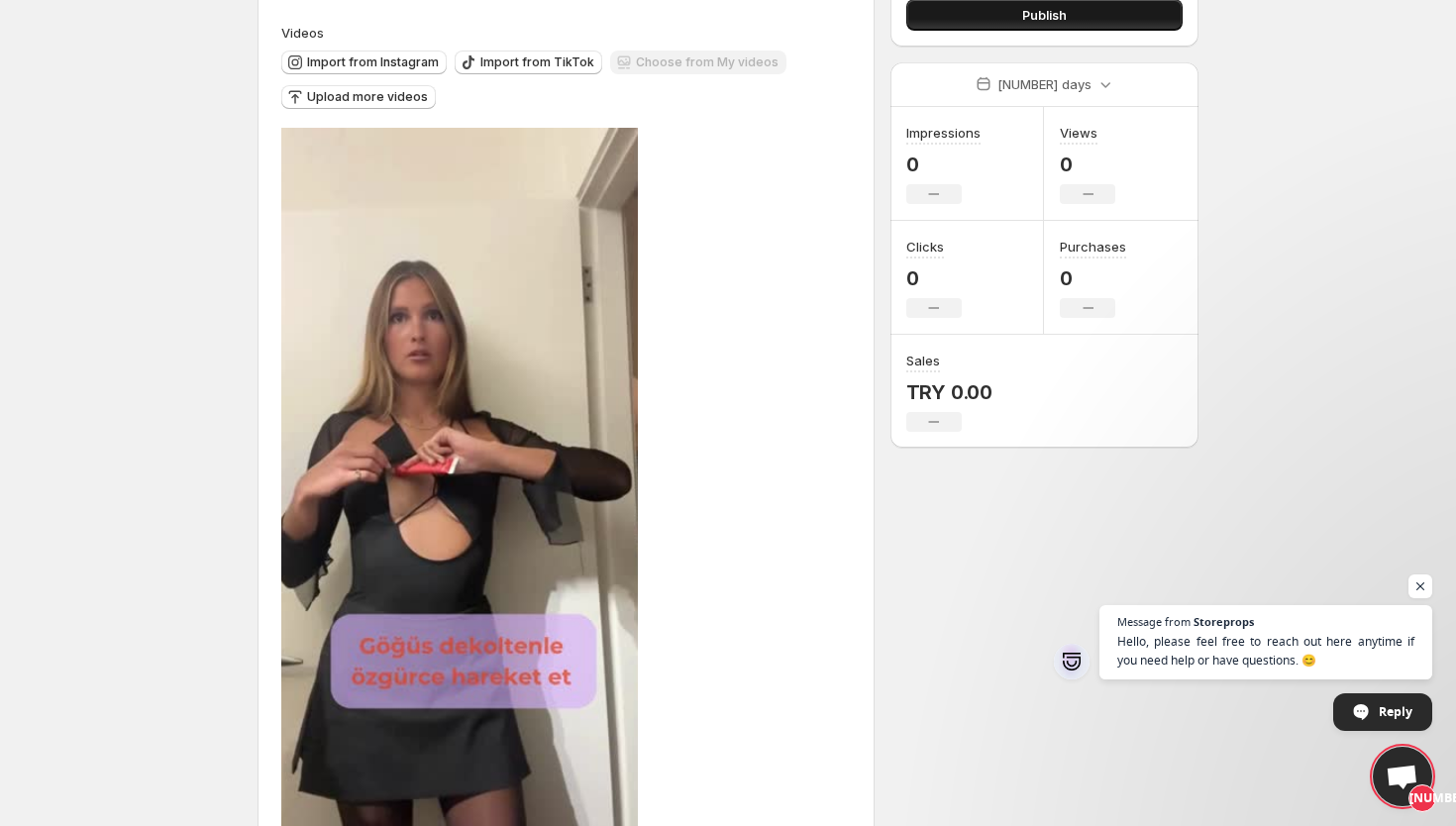 click on "Publish" at bounding box center (1044, 15) 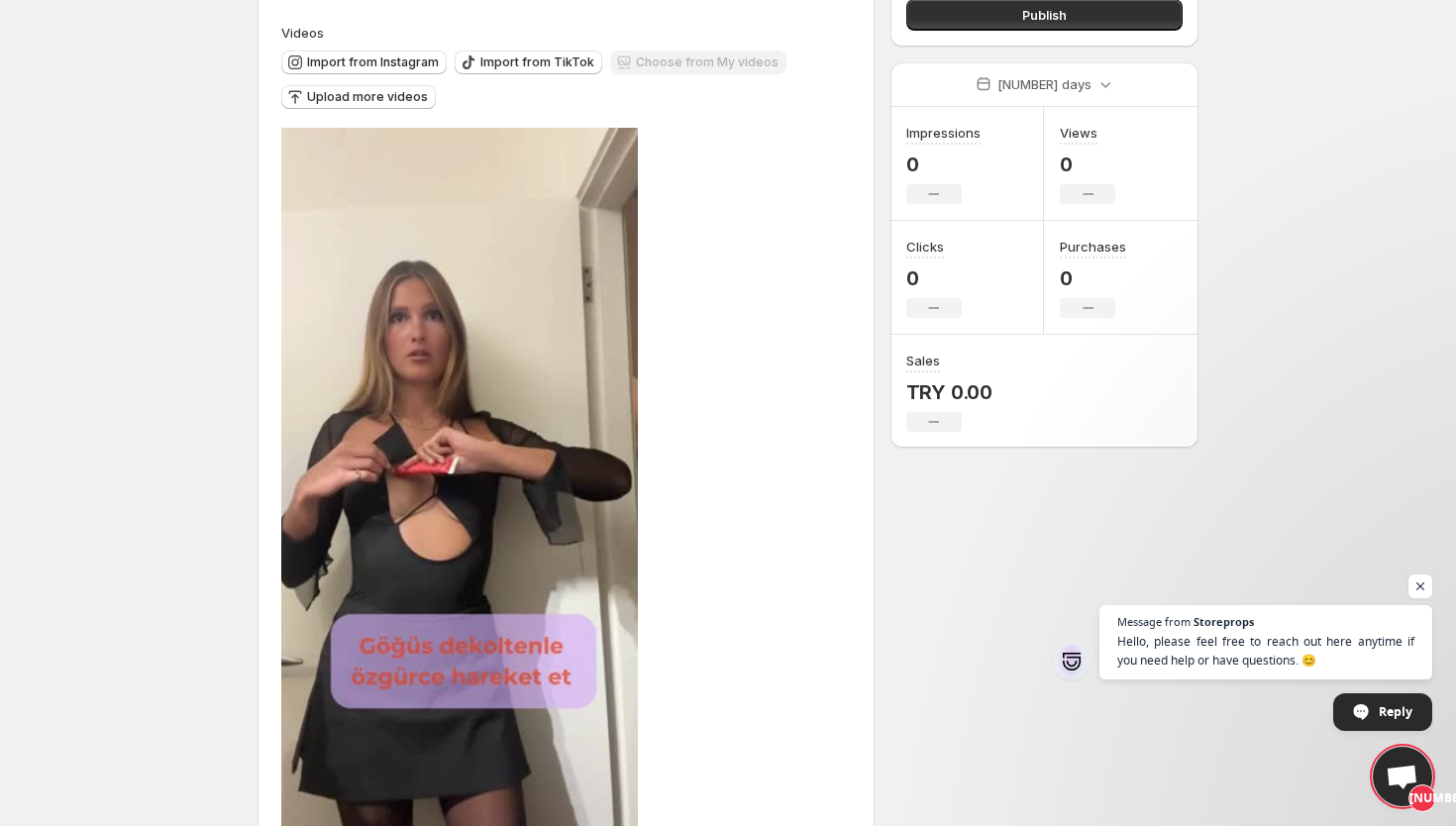 scroll, scrollTop: 0, scrollLeft: 0, axis: both 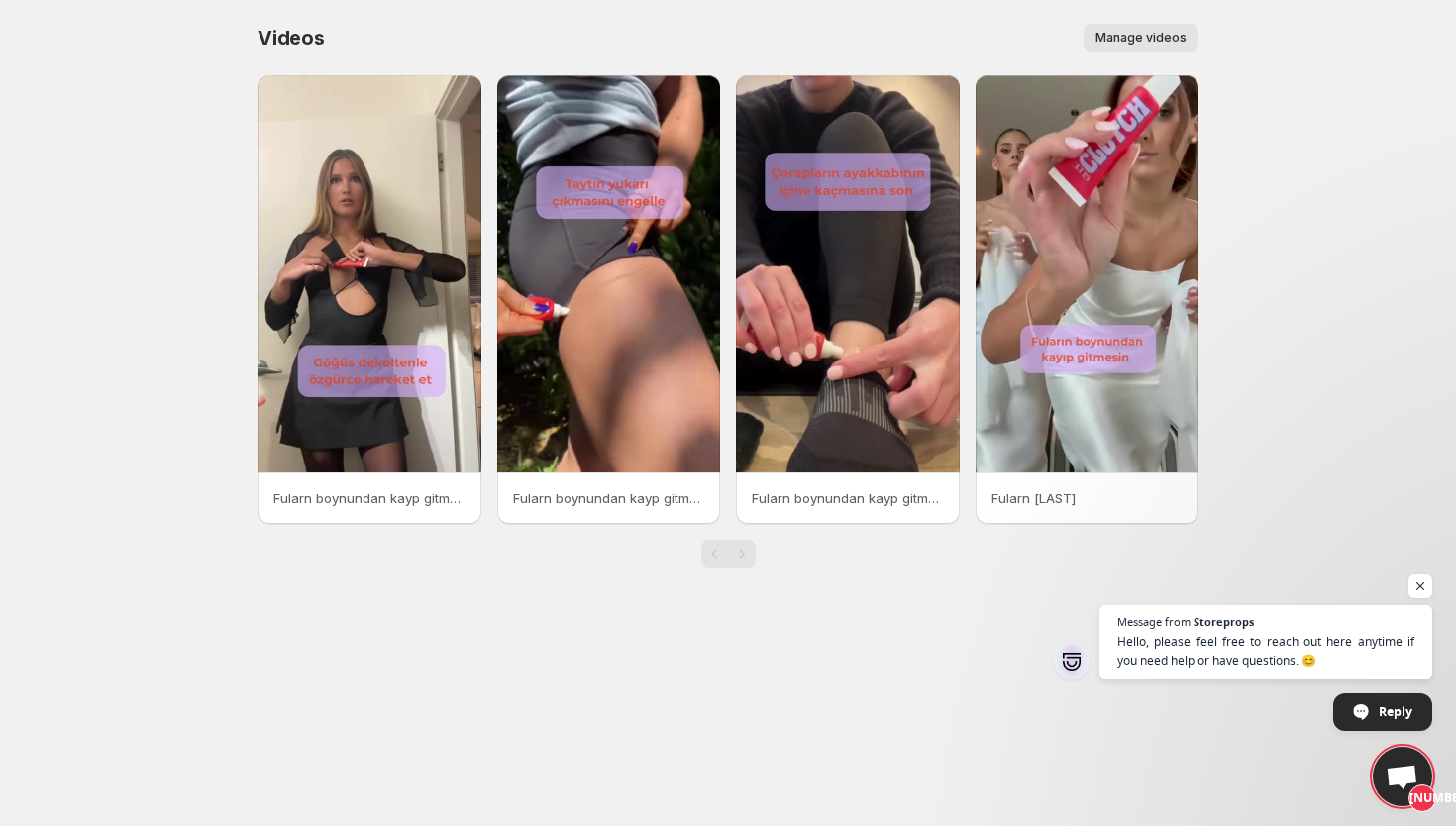 click on "Manage videos" at bounding box center [1141, 38] 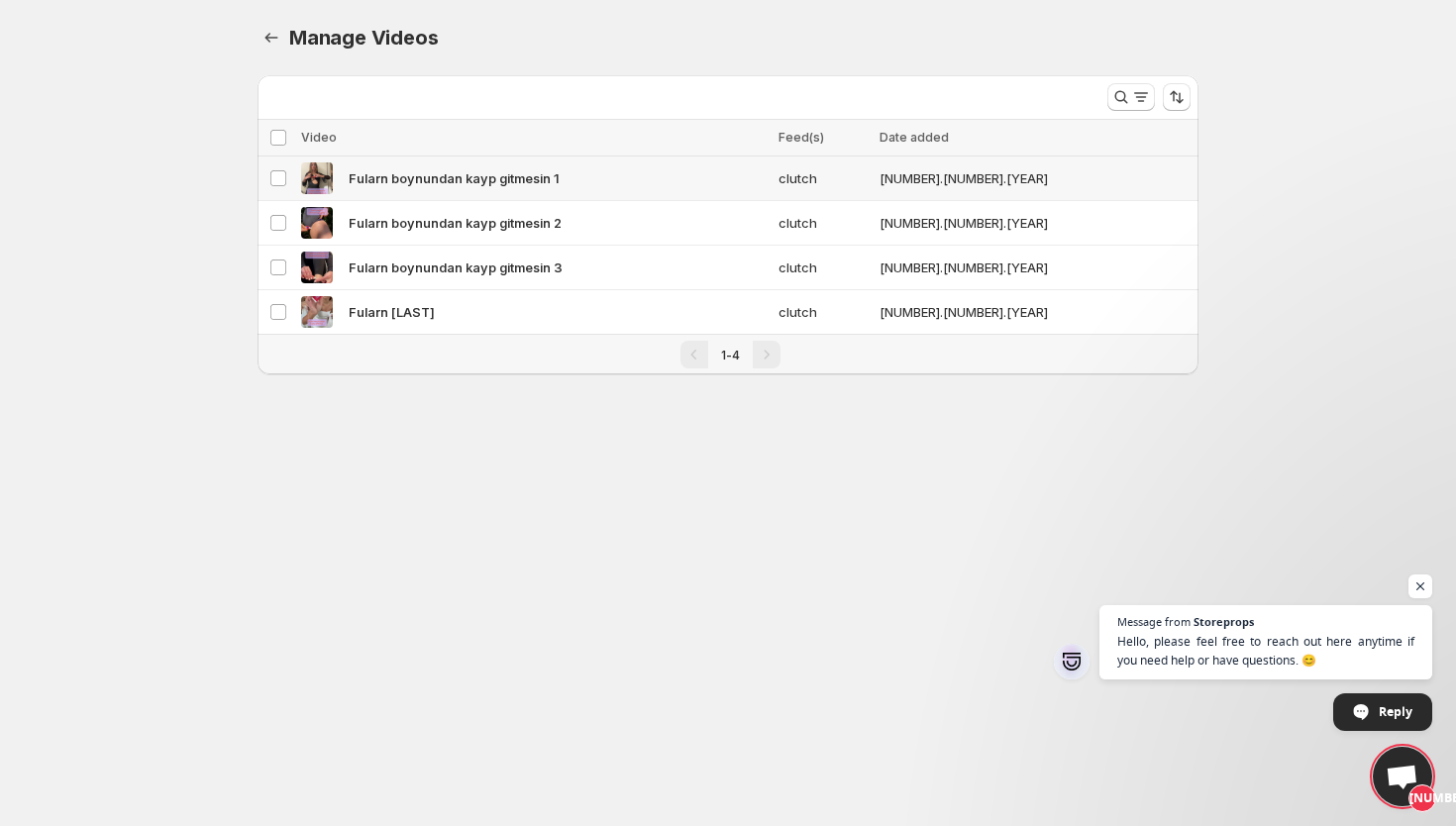 click on "Fularn boynundan kayp gitmesin 1" at bounding box center (454, 178) 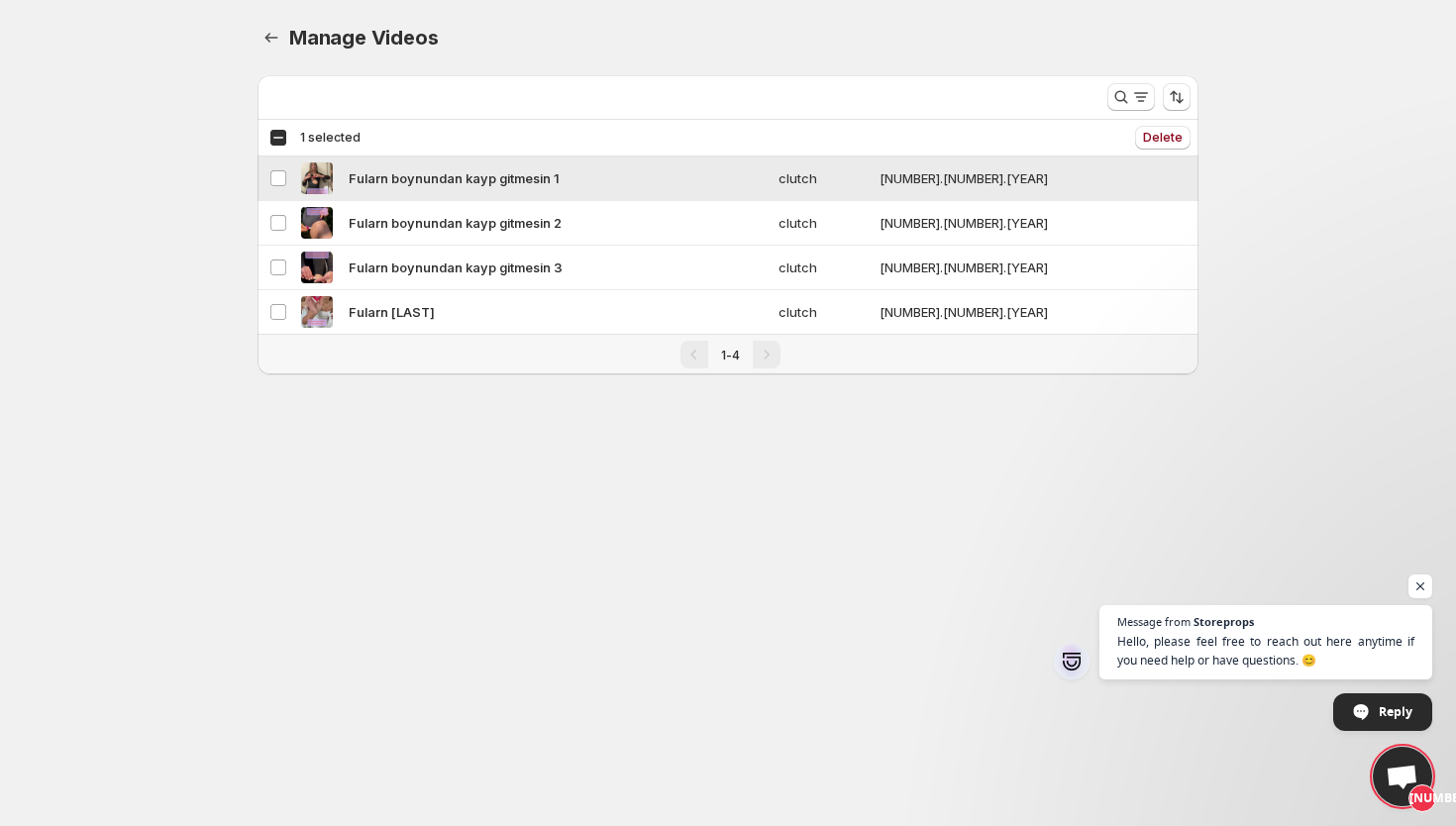 click on "Fularn boynundan kayp gitmesin 1" at bounding box center [454, 178] 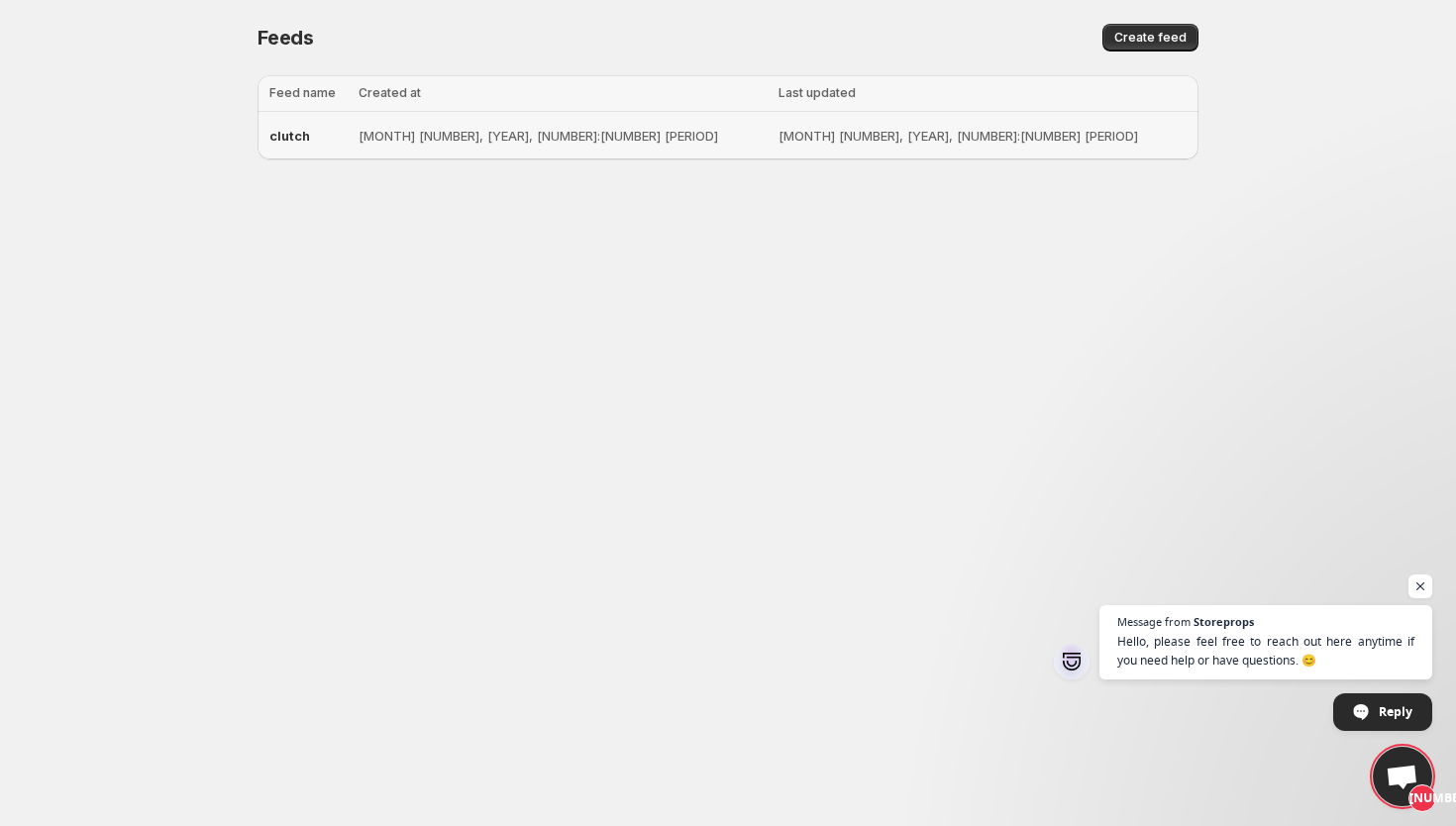 click on "[MONTH] [NUMBER], [YEAR], [NUMBER]:[NUMBER] [PERIOD]" at bounding box center (986, 136) 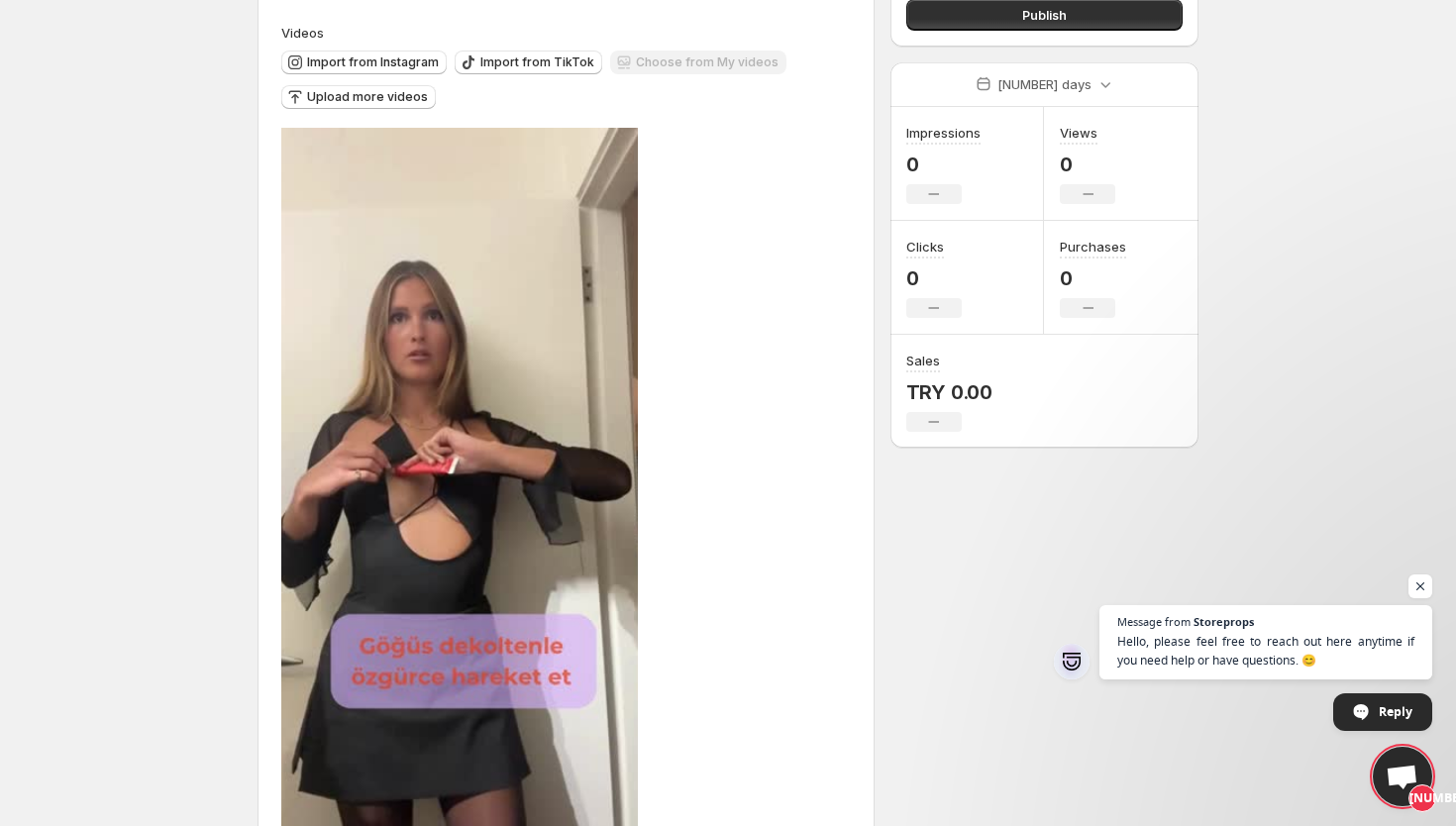 scroll, scrollTop: 0, scrollLeft: 0, axis: both 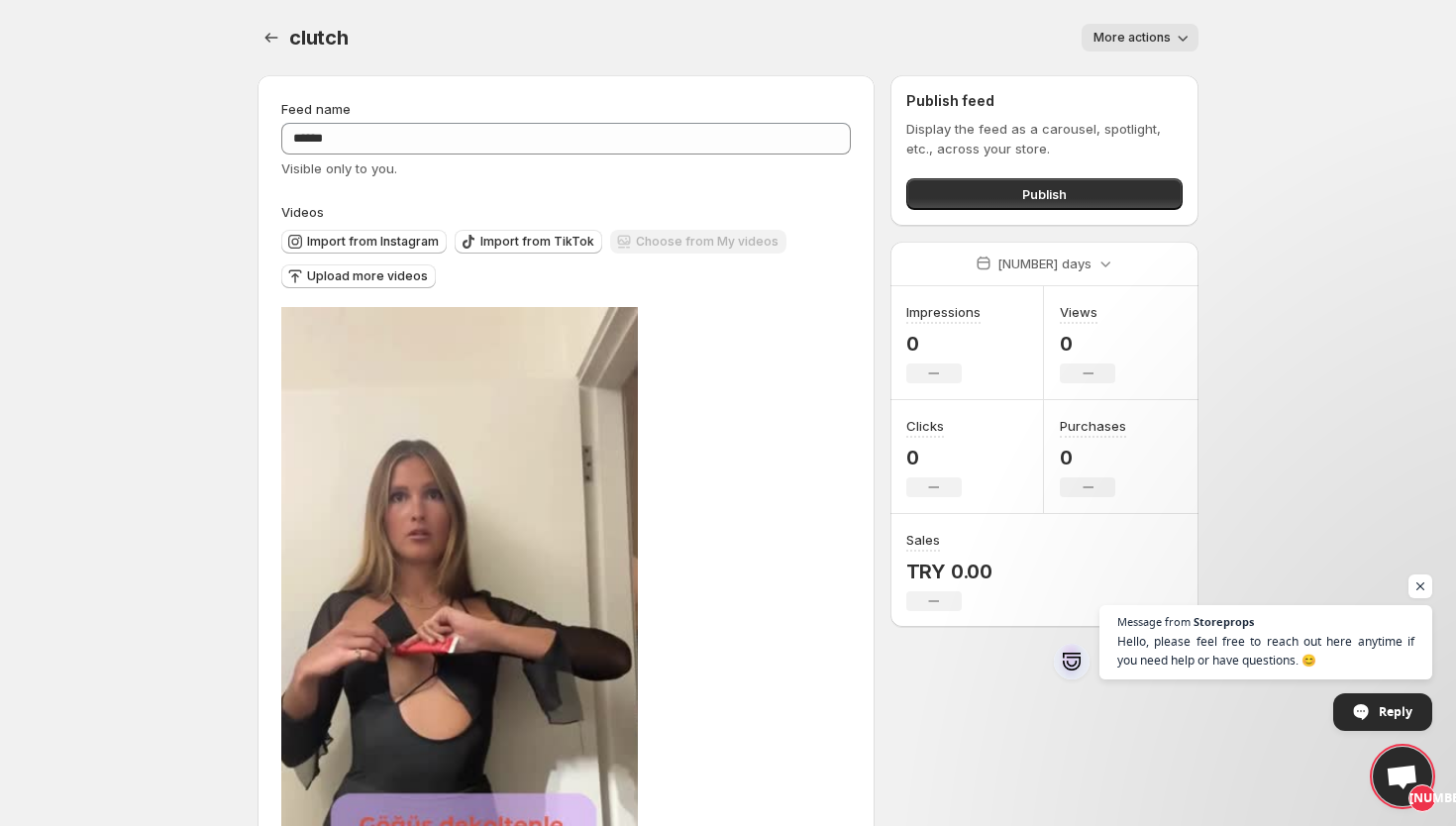 click on "More actions" at bounding box center [1132, 38] 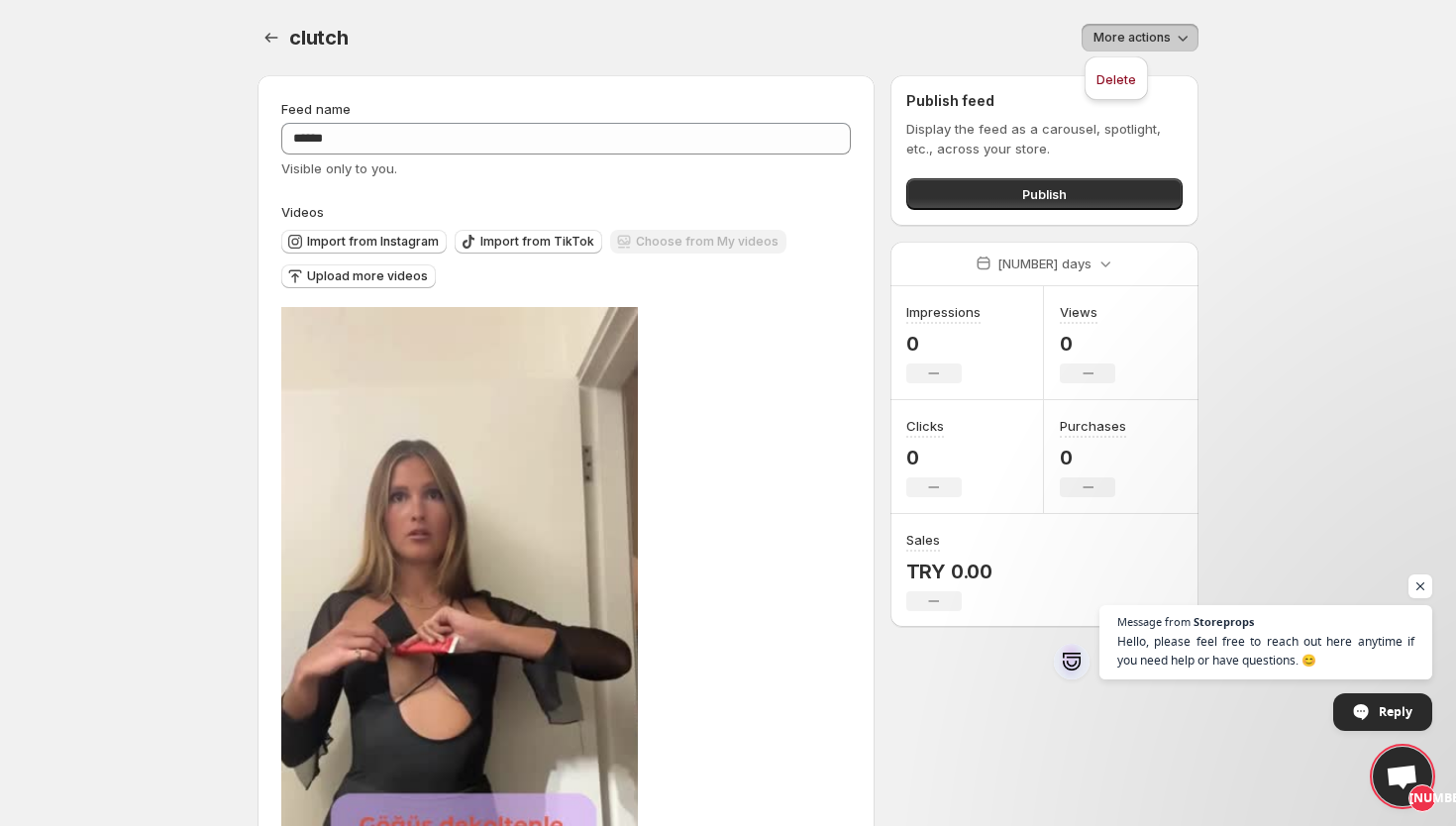 drag, startPoint x: 1170, startPoint y: 41, endPoint x: 823, endPoint y: 96, distance: 351.3318 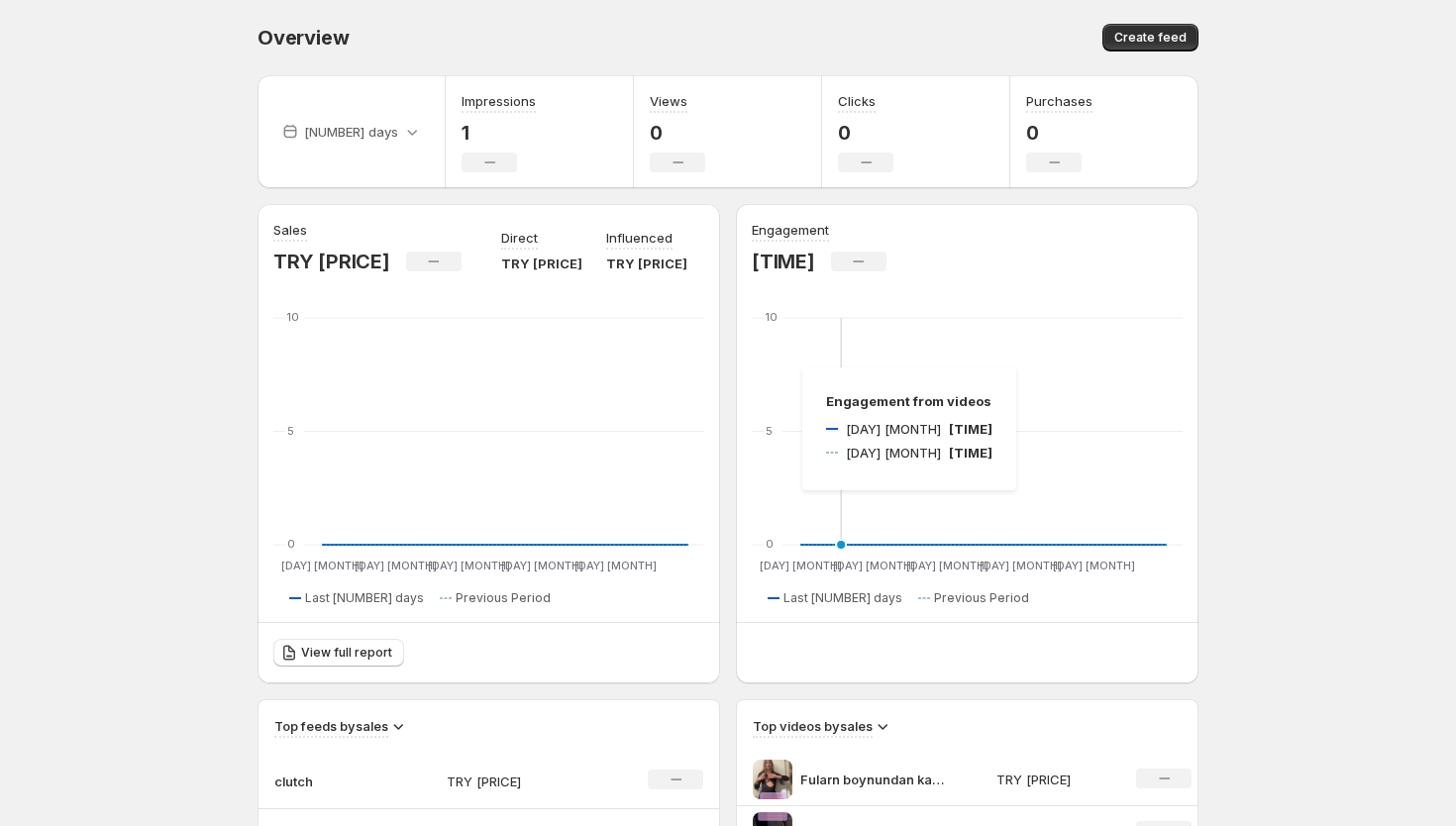scroll, scrollTop: 0, scrollLeft: 0, axis: both 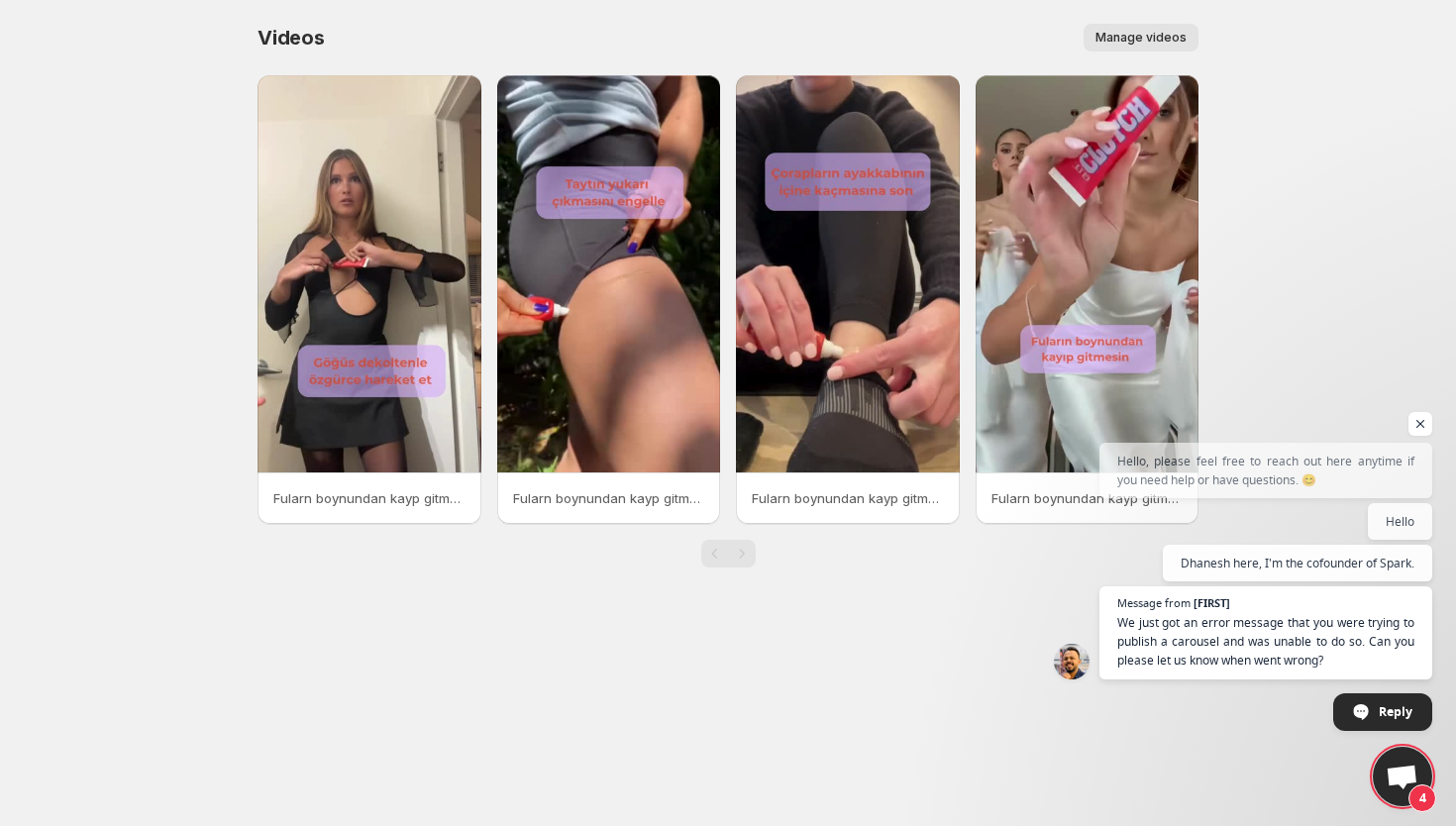 click on "Manage videos" at bounding box center (1141, 38) 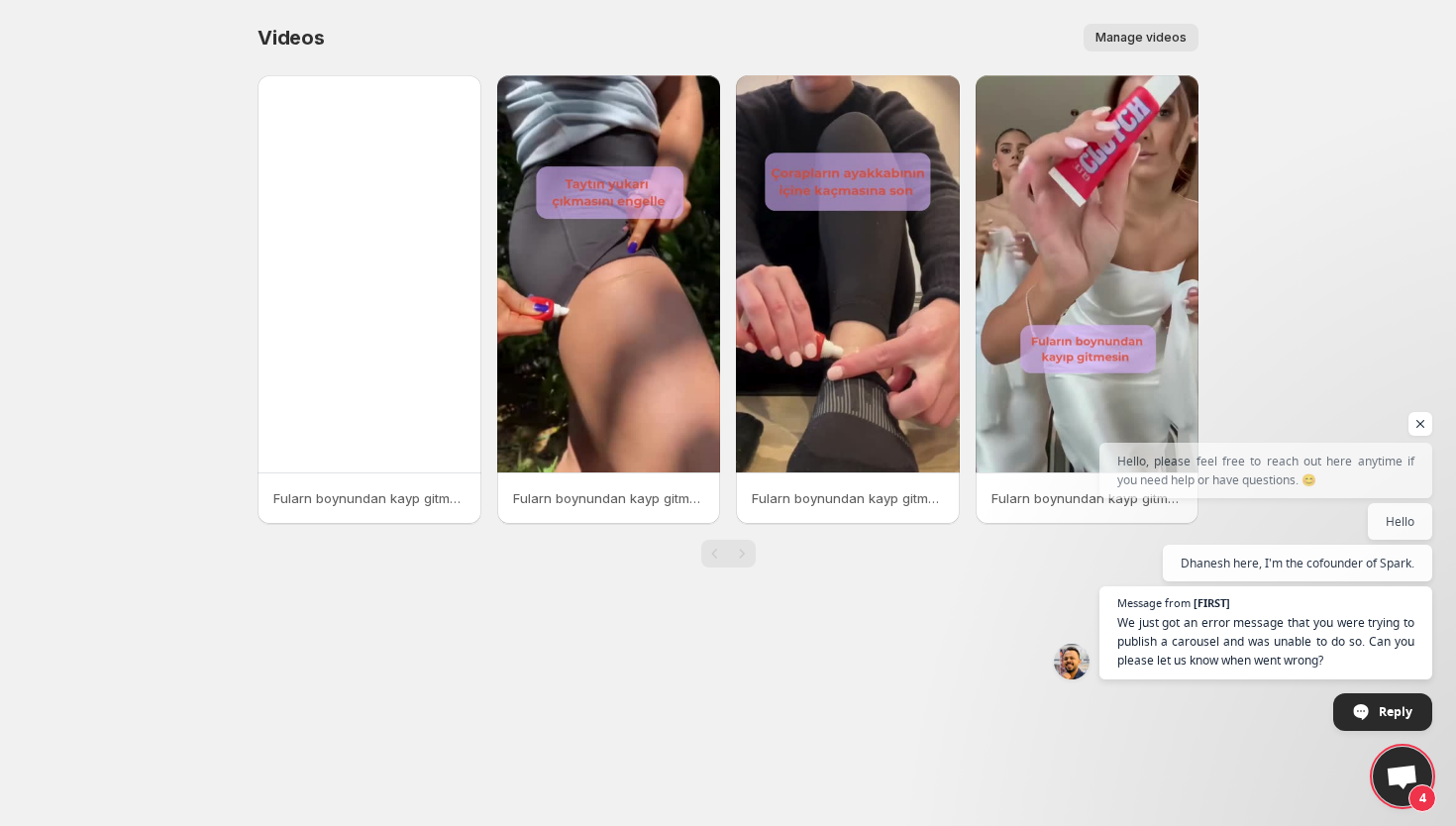 click at bounding box center (369, 184) 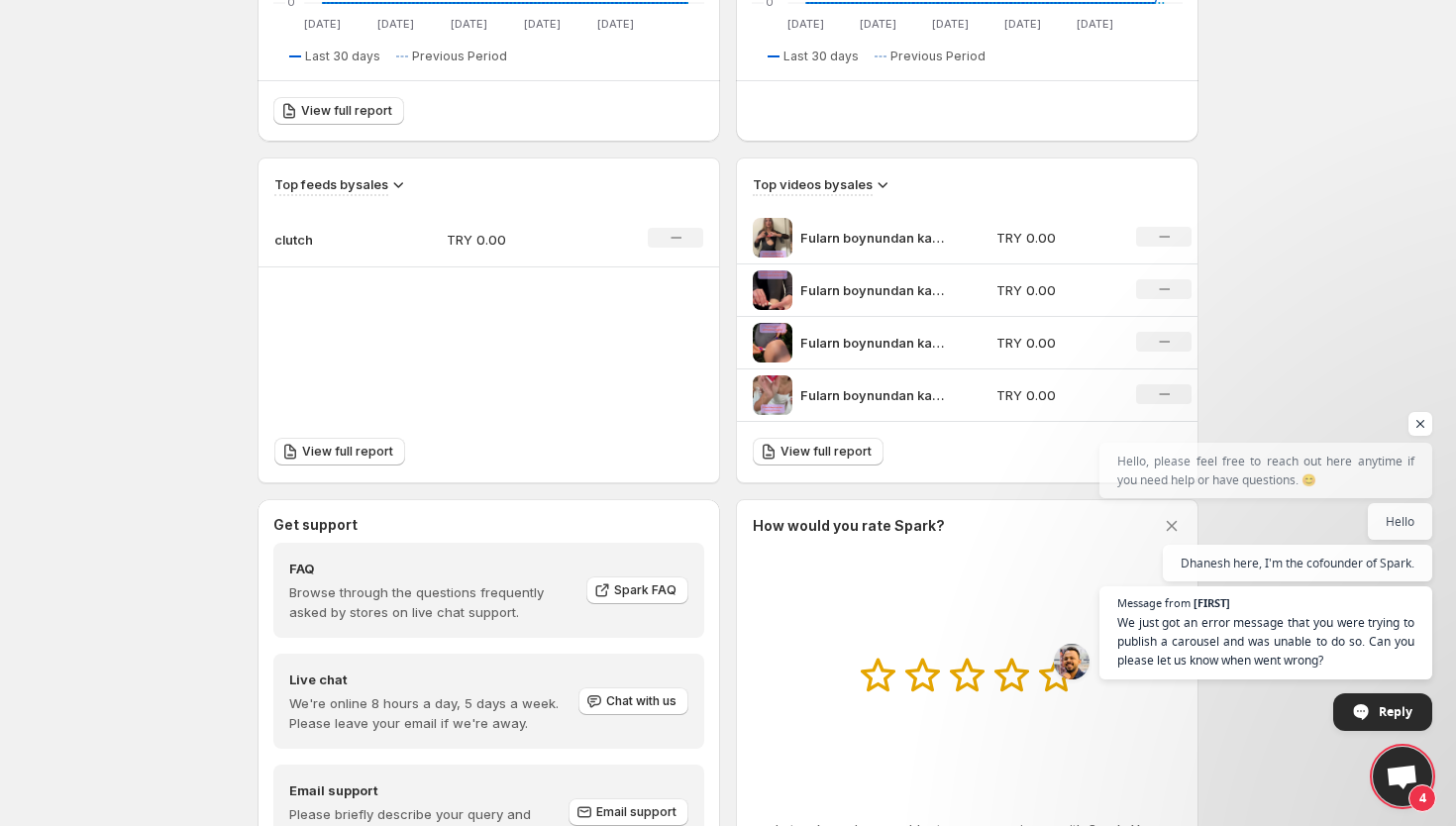 scroll, scrollTop: 640, scrollLeft: 0, axis: vertical 